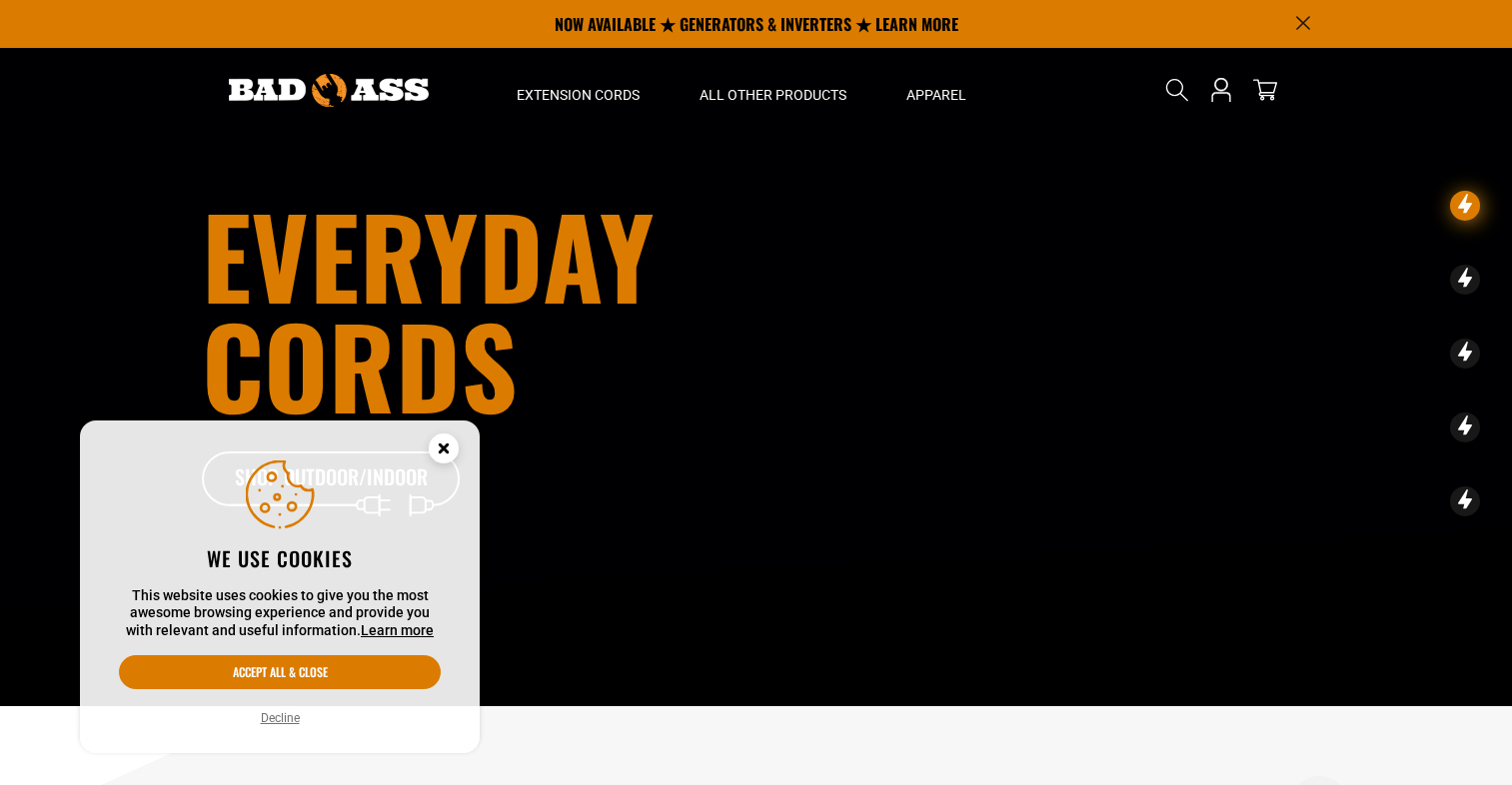 scroll, scrollTop: 0, scrollLeft: 0, axis: both 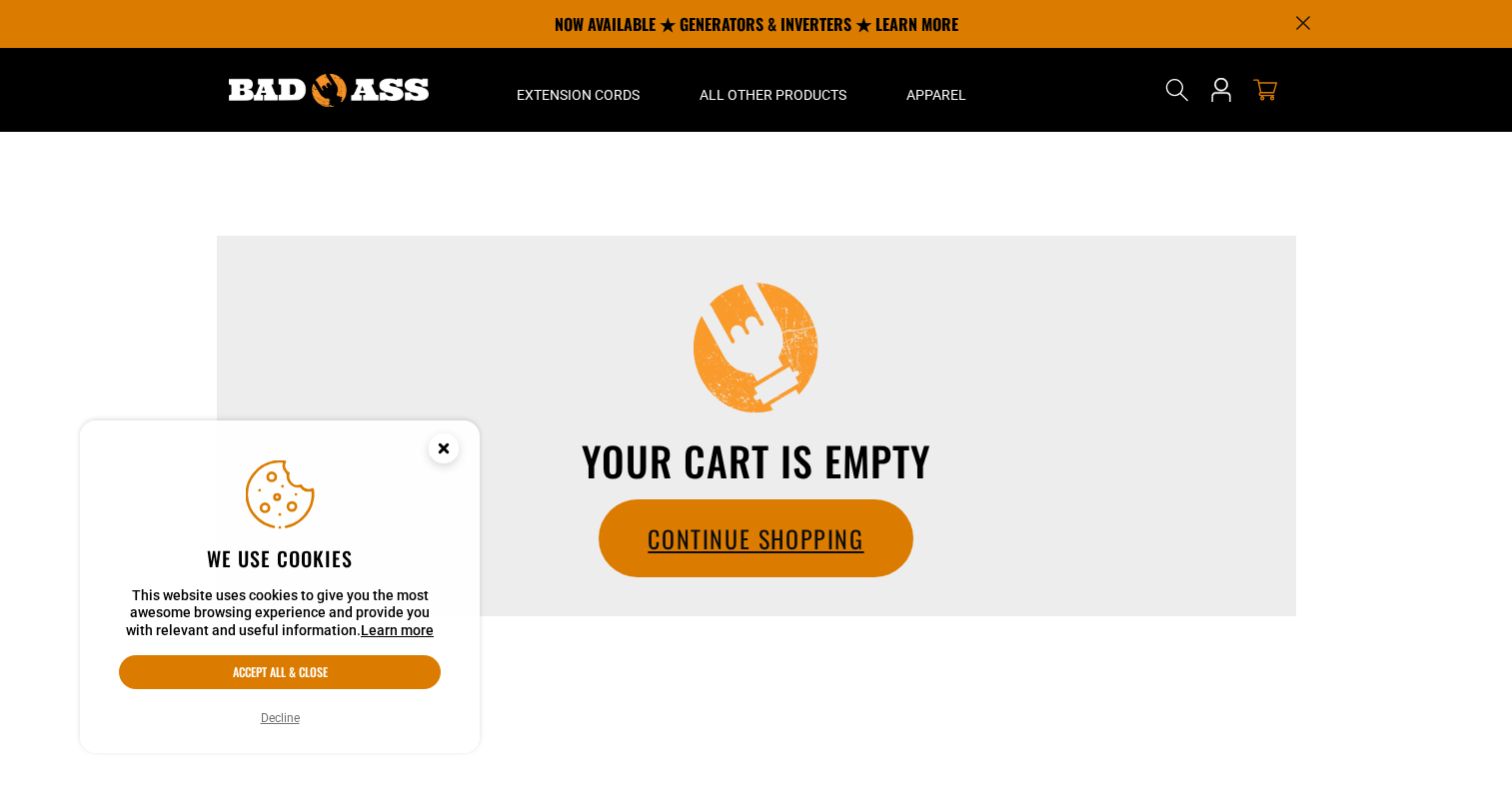 click on "Continue Shopping" at bounding box center [756, 538] 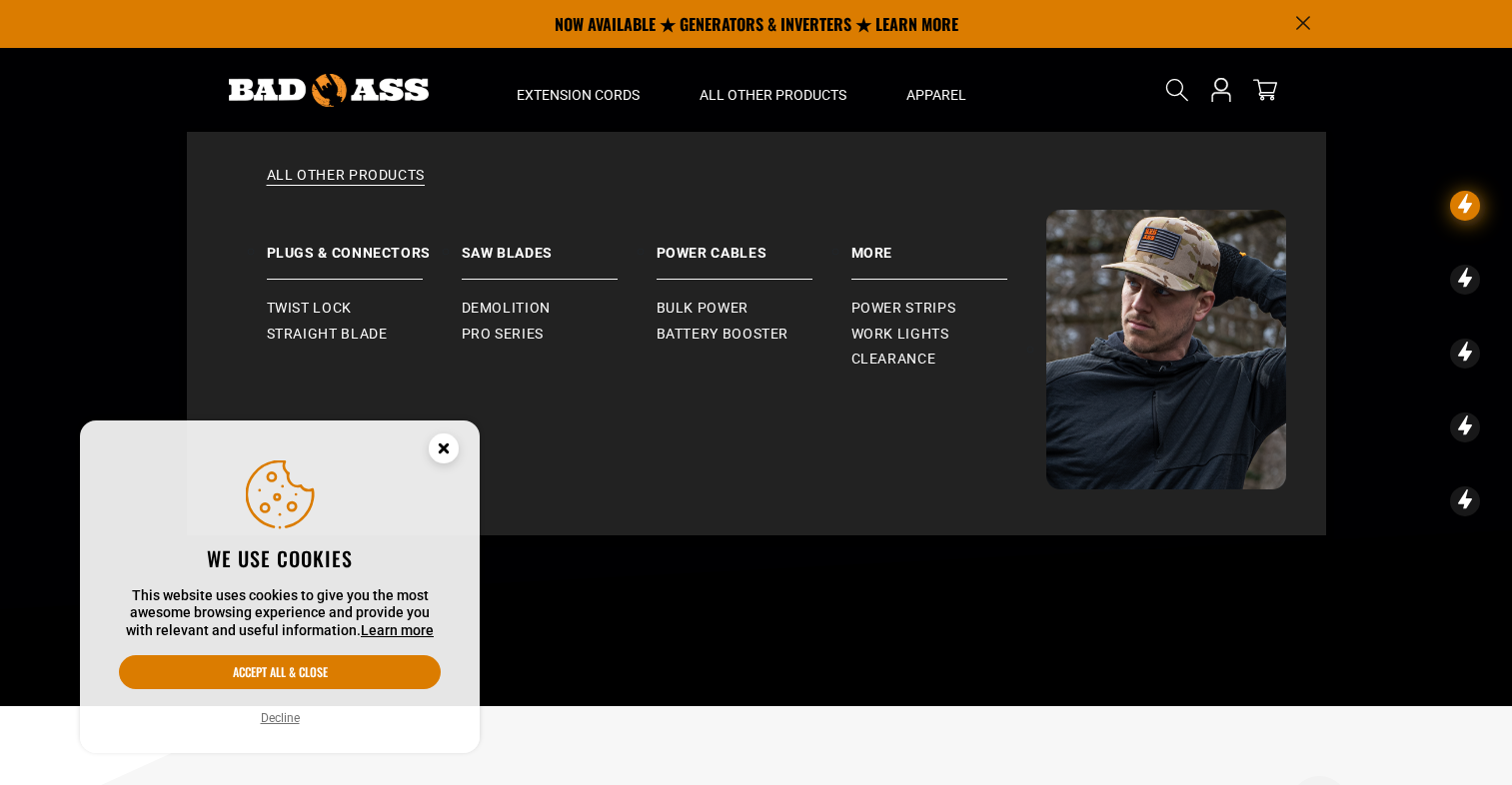 scroll, scrollTop: 0, scrollLeft: 0, axis: both 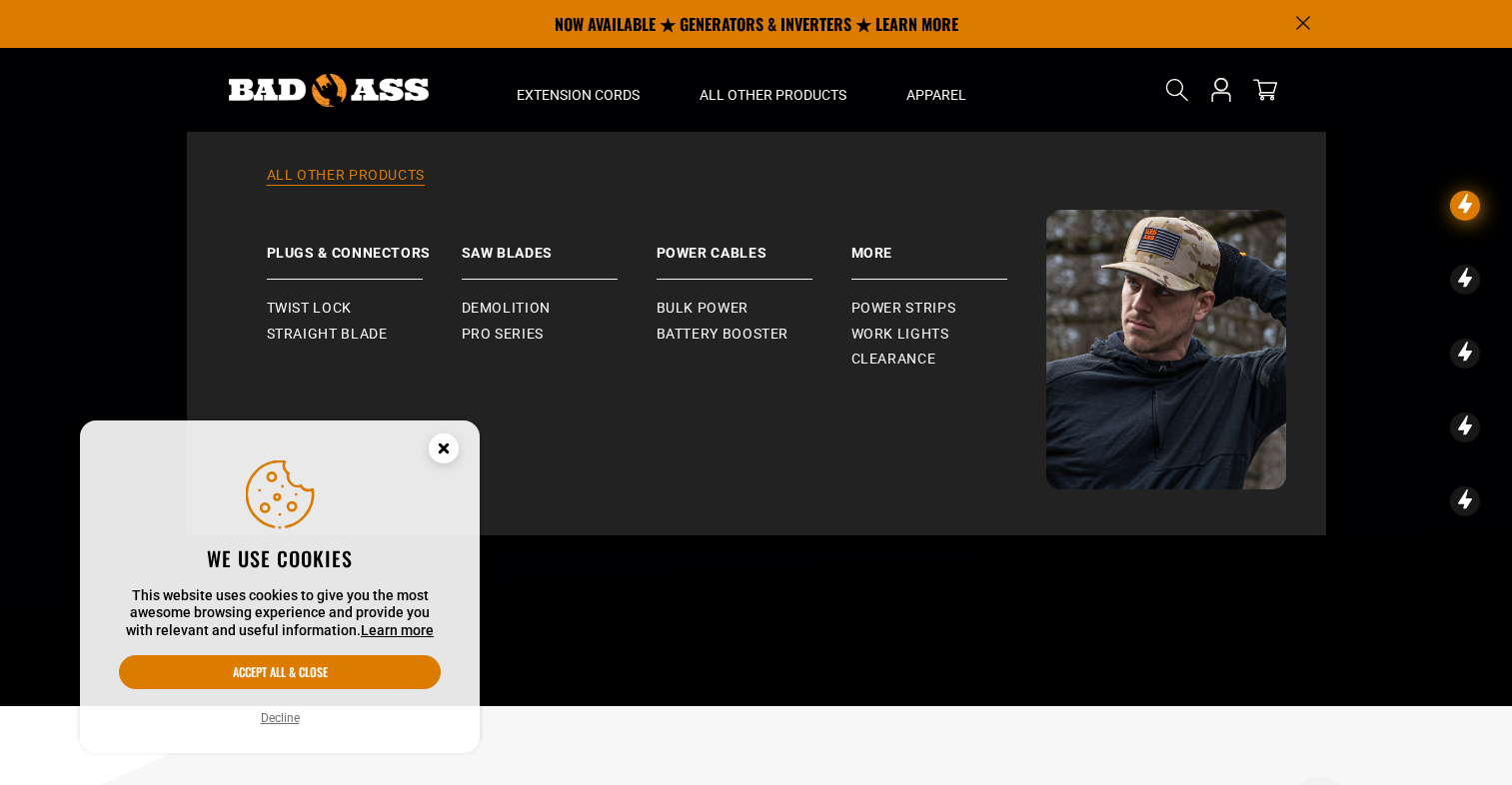 click on "All Other Products" at bounding box center (756, 188) 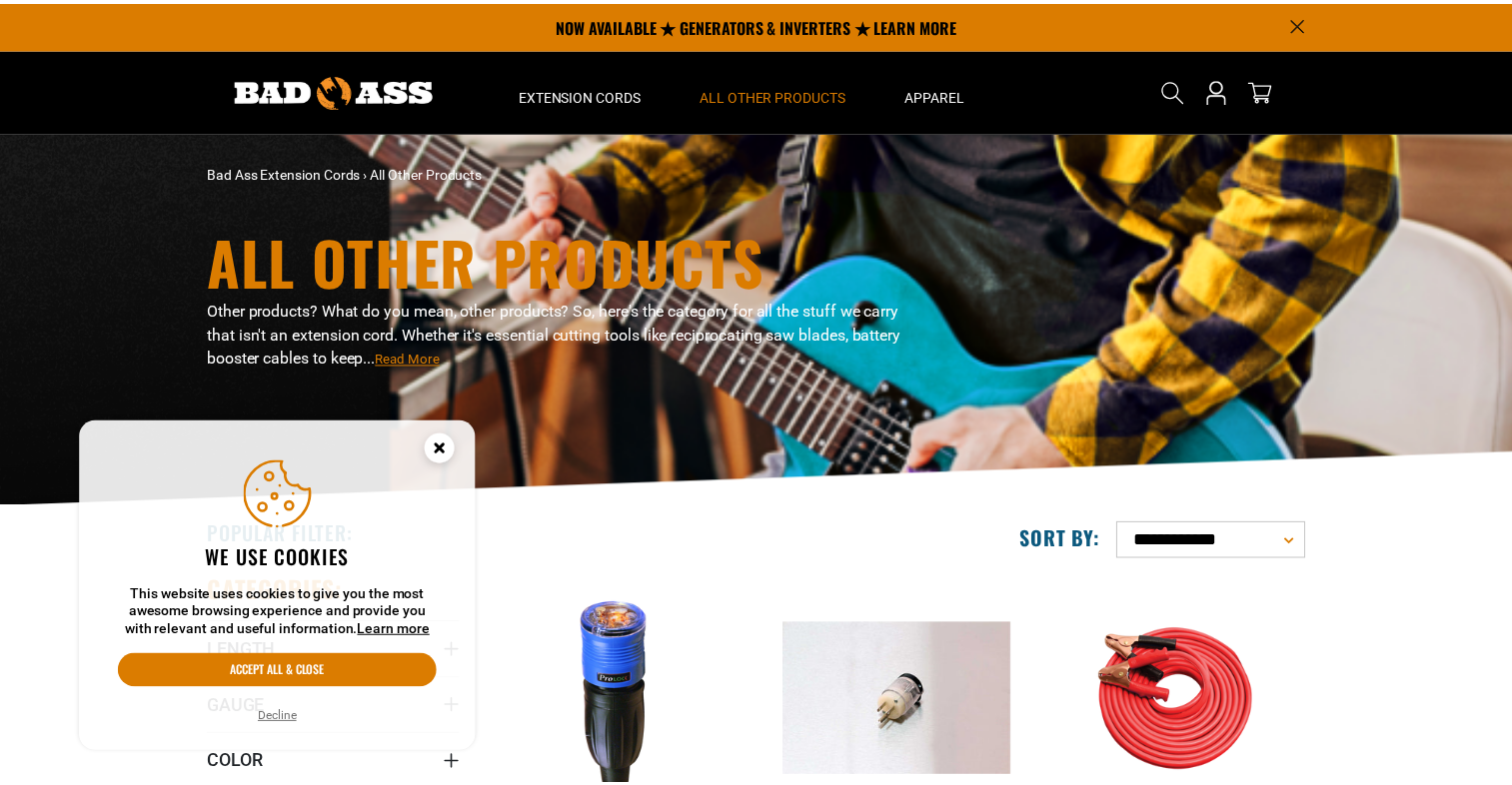 scroll, scrollTop: 0, scrollLeft: 0, axis: both 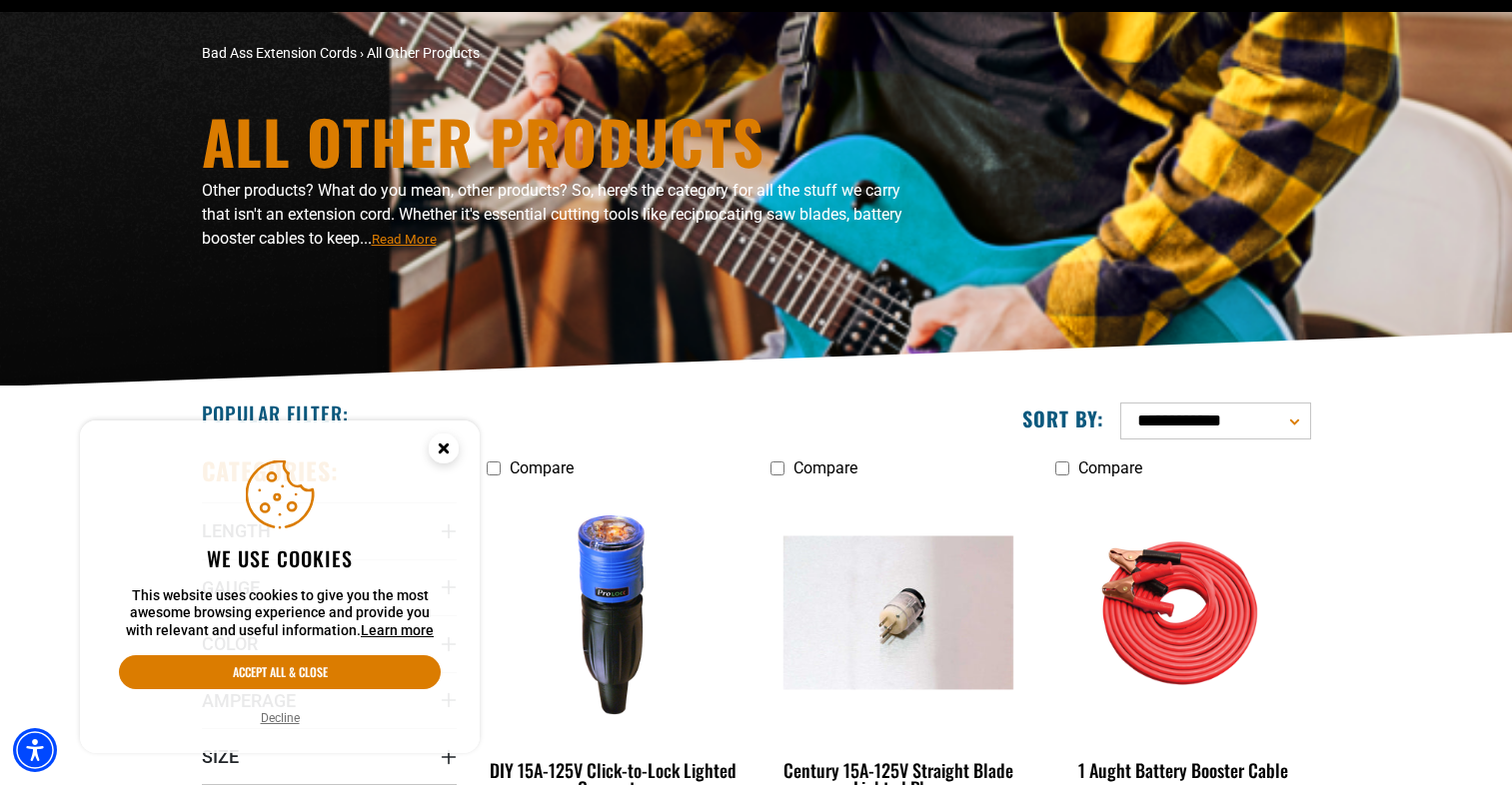 click 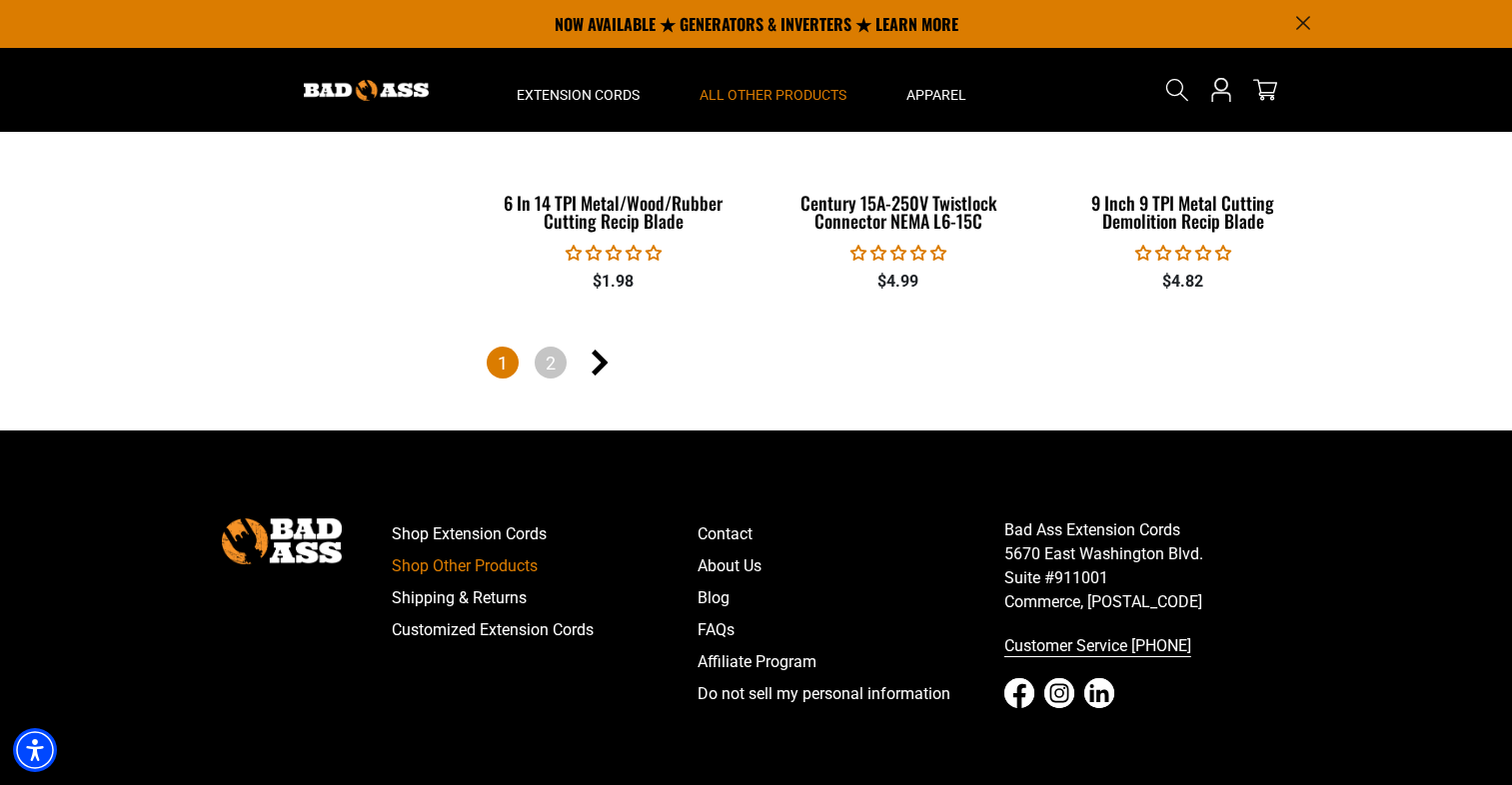 scroll, scrollTop: 4434, scrollLeft: 0, axis: vertical 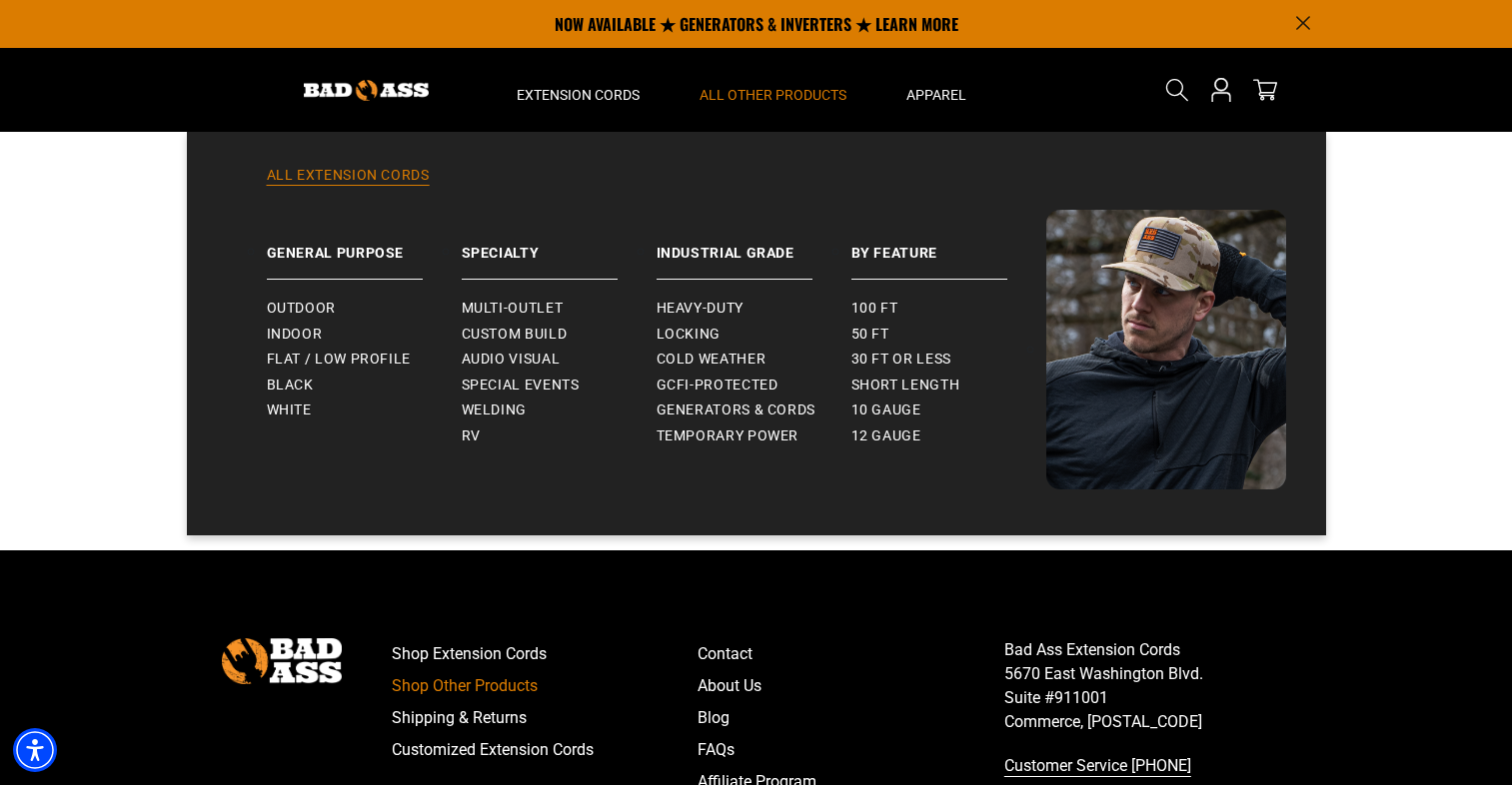 click on "All Extension Cords" at bounding box center [756, 188] 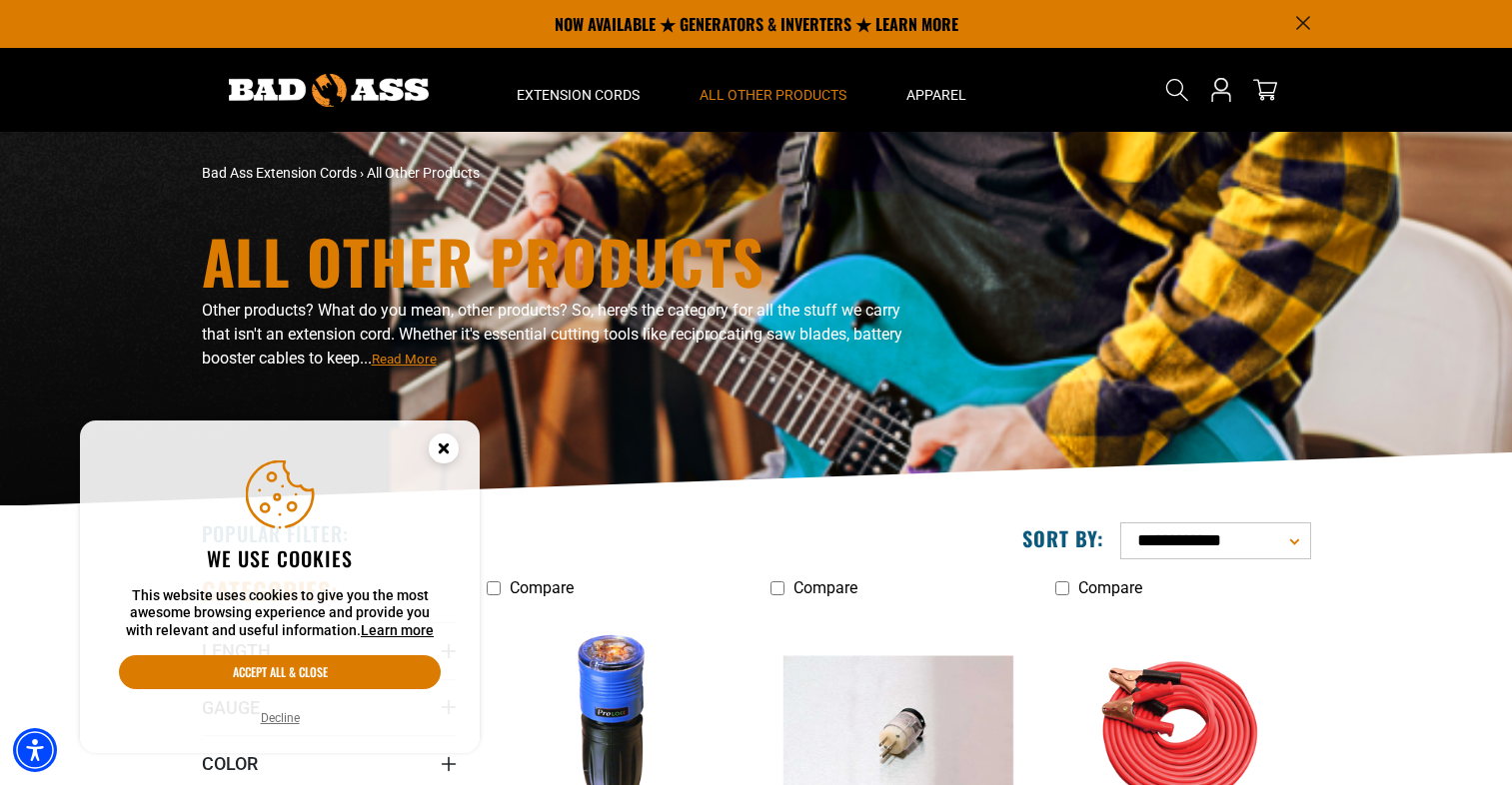 scroll, scrollTop: 0, scrollLeft: 0, axis: both 